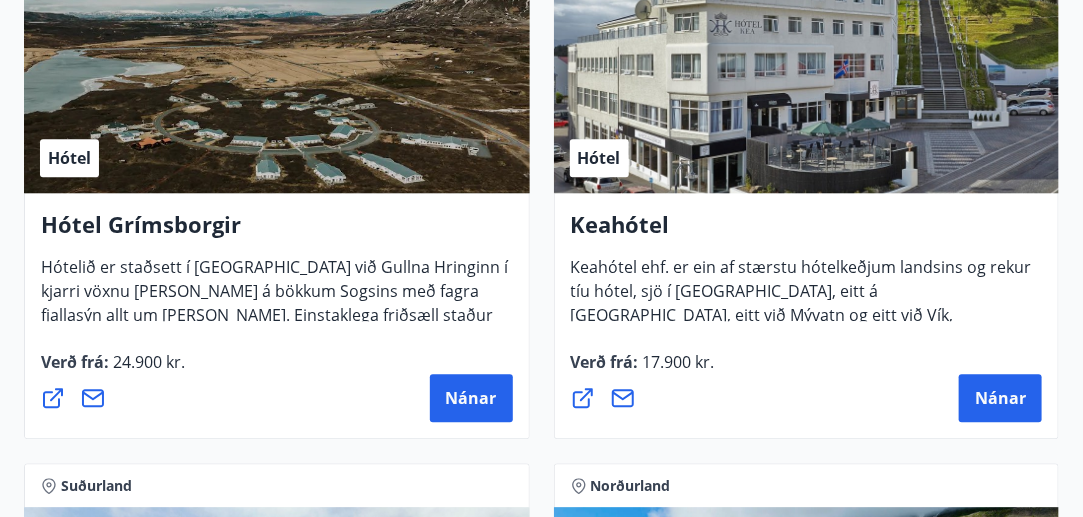 scroll, scrollTop: 1618, scrollLeft: 0, axis: vertical 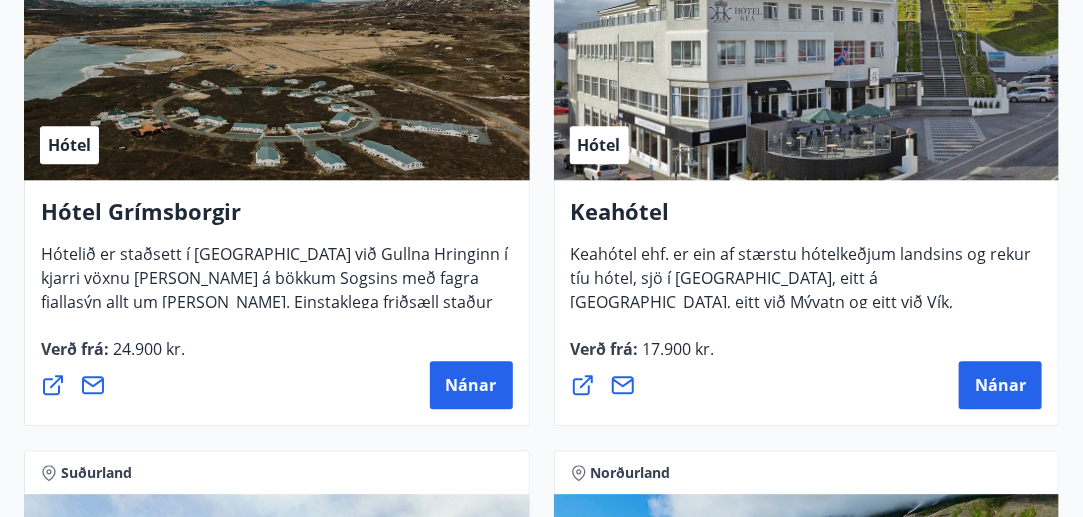 drag, startPoint x: 976, startPoint y: 379, endPoint x: 840, endPoint y: 431, distance: 145.6022 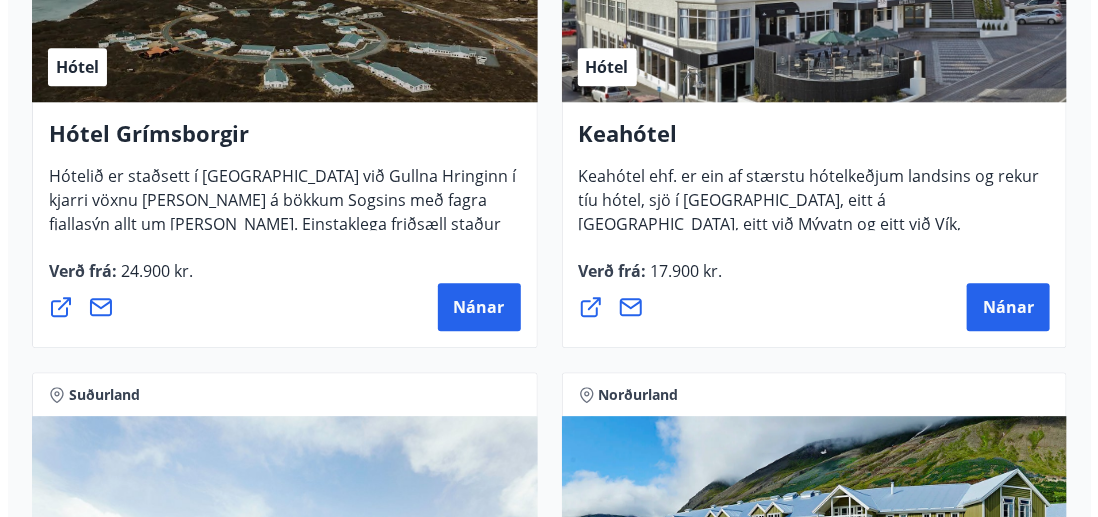 scroll, scrollTop: 1697, scrollLeft: 0, axis: vertical 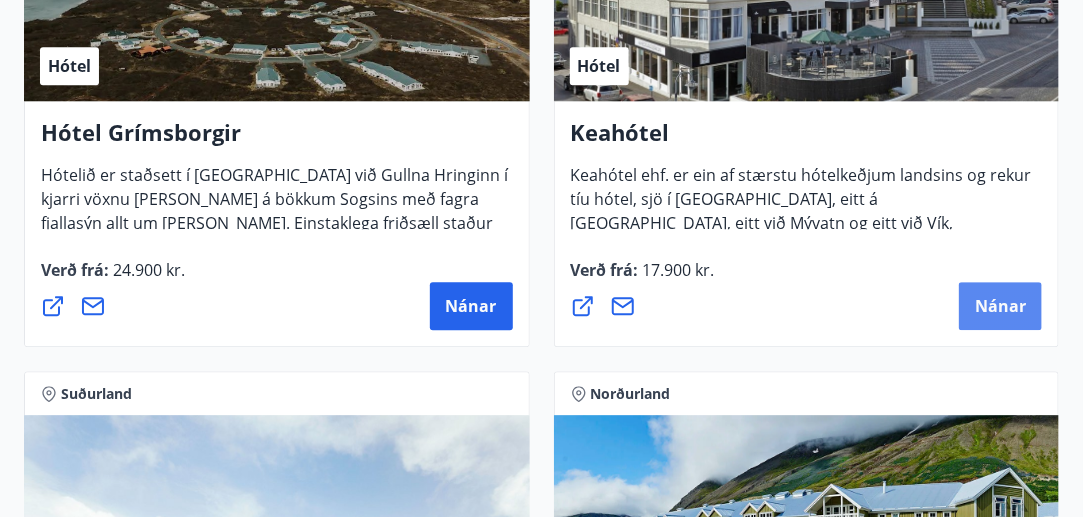 click on "Nánar" at bounding box center (1000, 306) 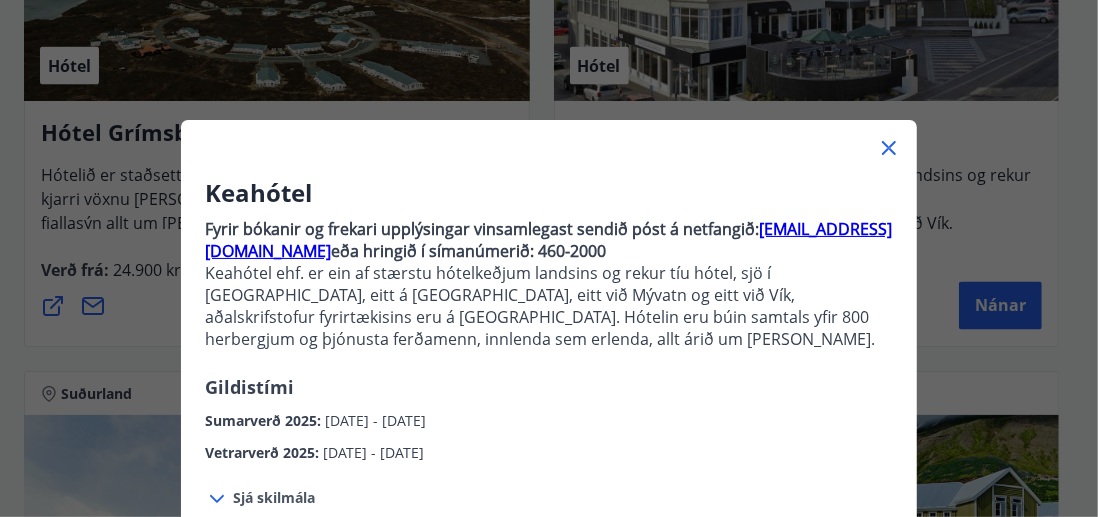 scroll, scrollTop: 77, scrollLeft: 0, axis: vertical 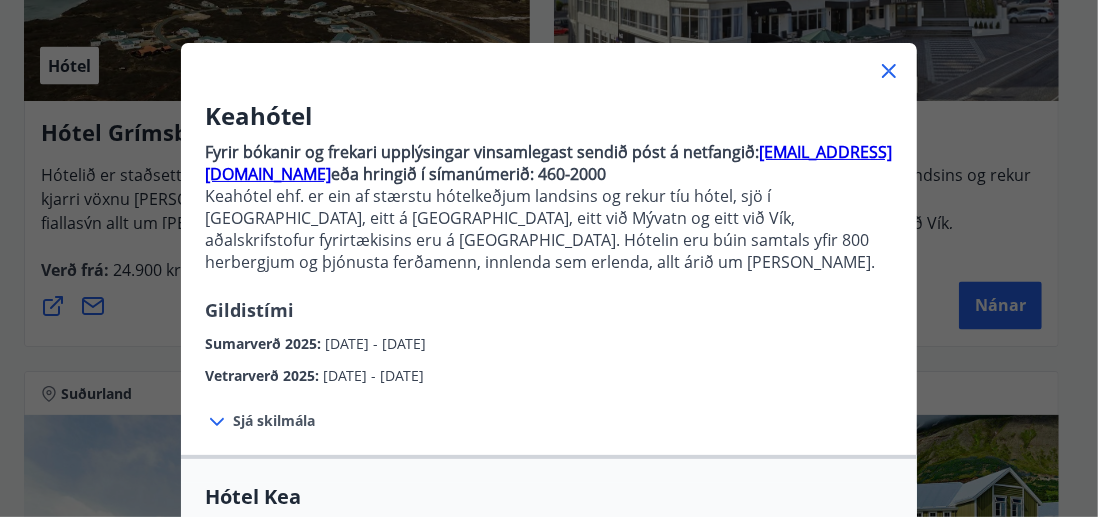 click on "Sjá skilmála" at bounding box center [274, 421] 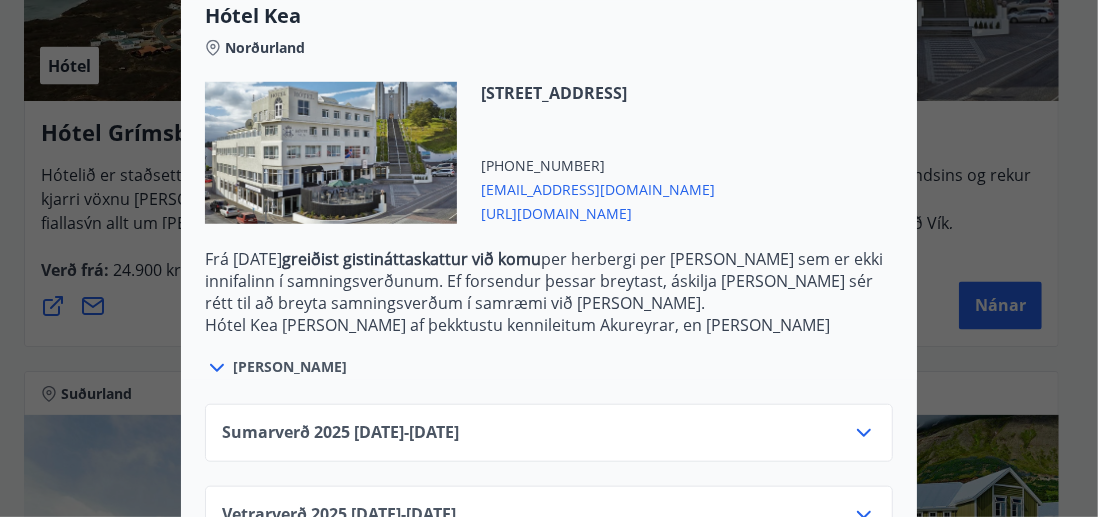 scroll, scrollTop: 802, scrollLeft: 0, axis: vertical 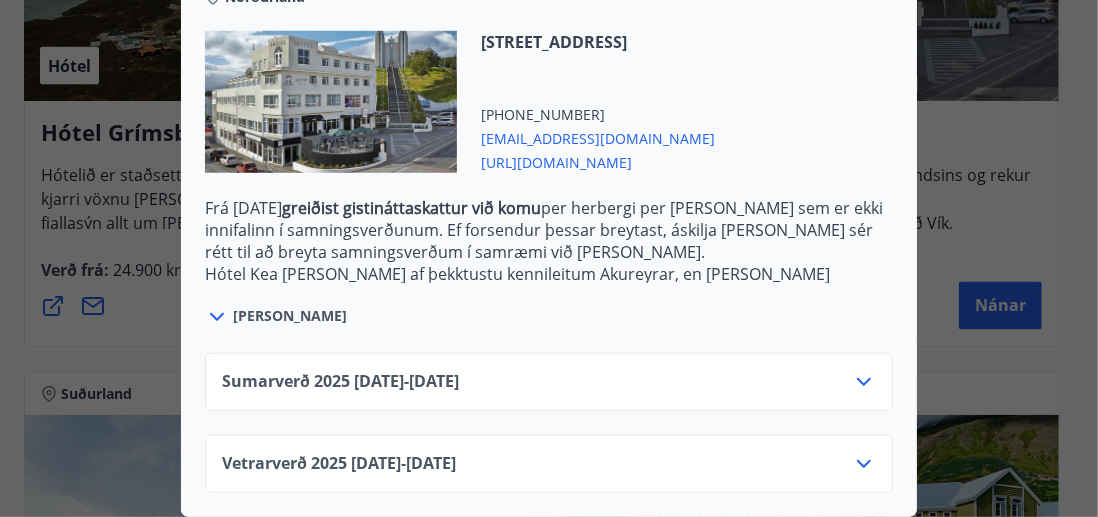click 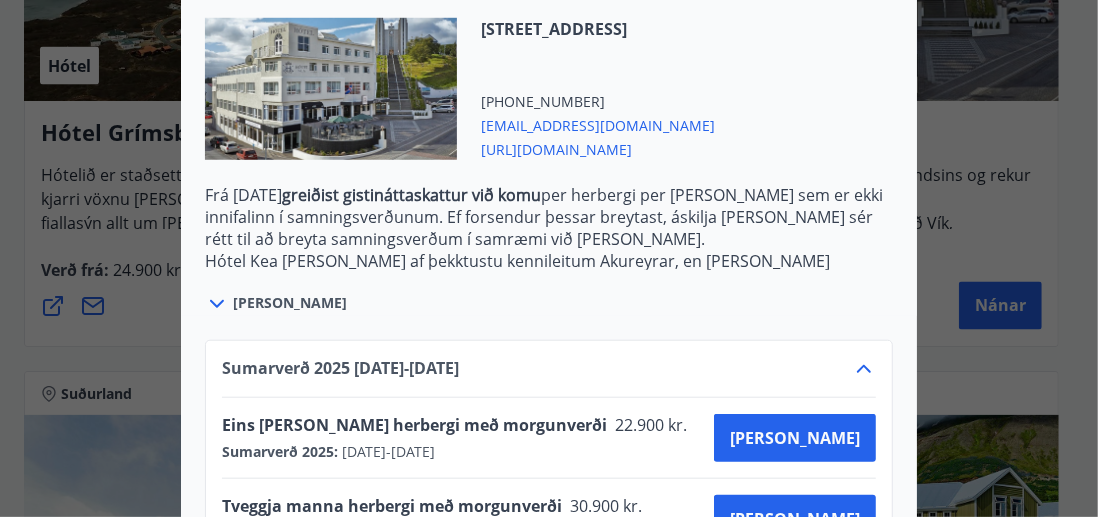 scroll, scrollTop: 963, scrollLeft: 0, axis: vertical 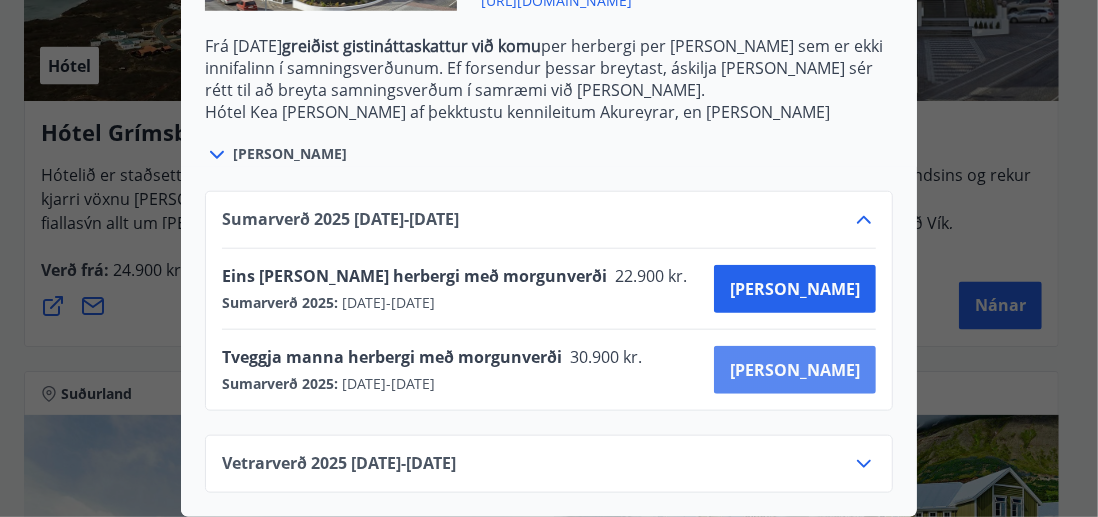click on "[PERSON_NAME]" at bounding box center [795, 370] 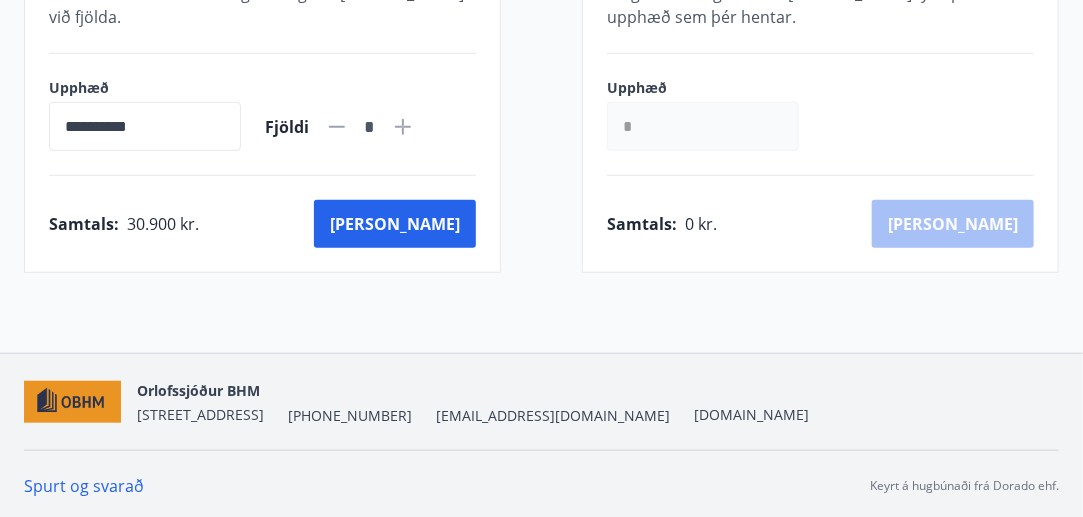 scroll, scrollTop: 510, scrollLeft: 0, axis: vertical 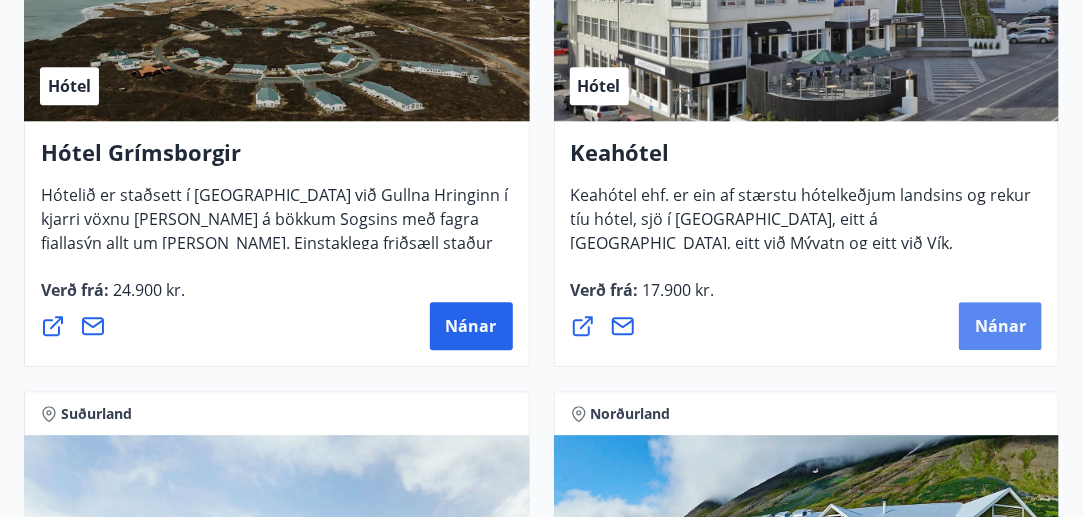 click on "Nánar" at bounding box center (1000, 326) 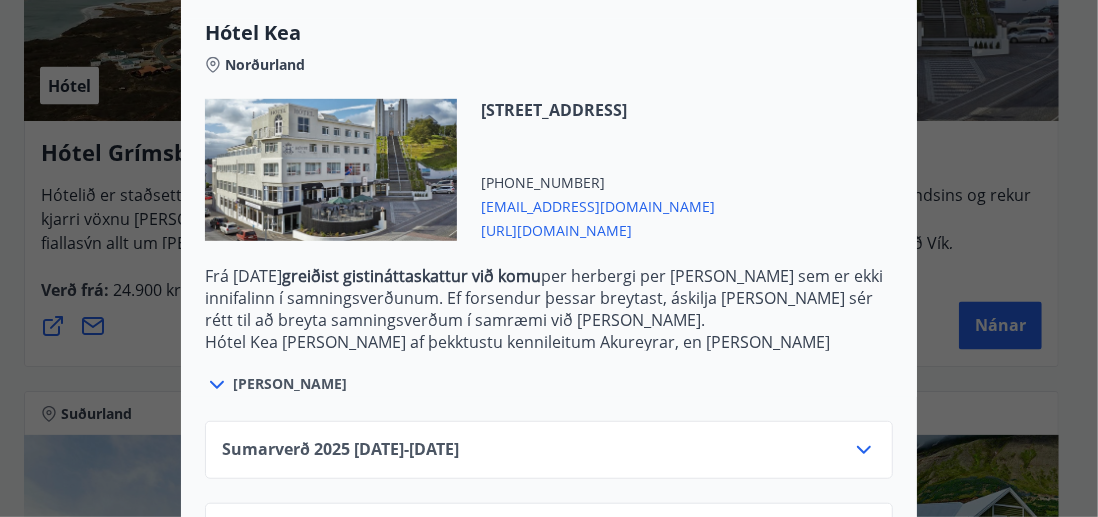 scroll, scrollTop: 622, scrollLeft: 0, axis: vertical 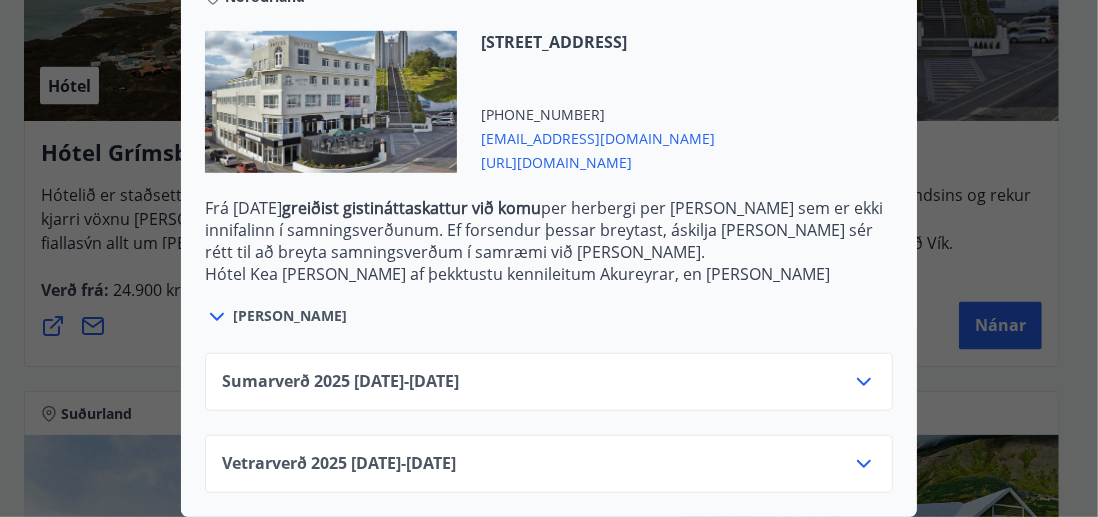 click 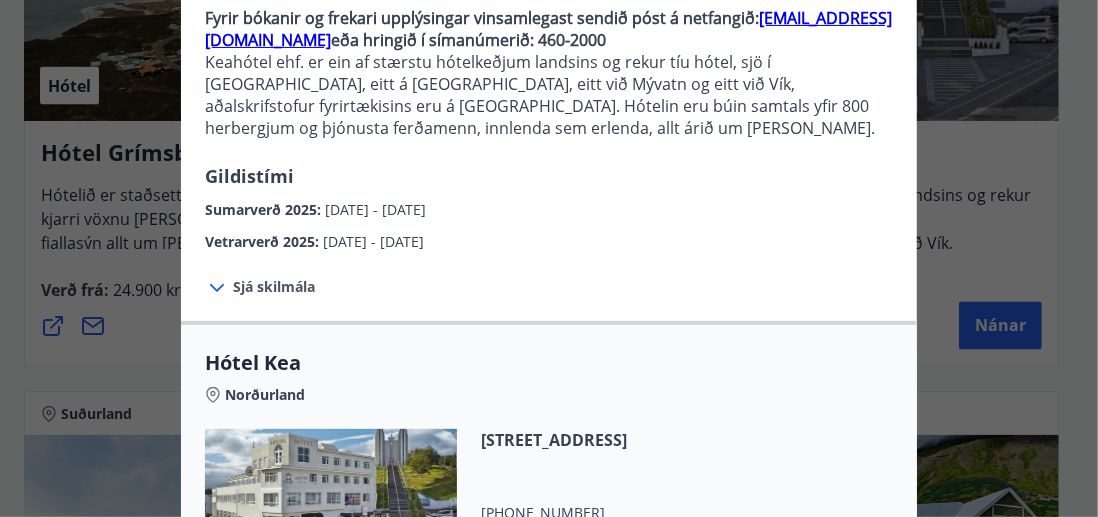 scroll, scrollTop: 193, scrollLeft: 0, axis: vertical 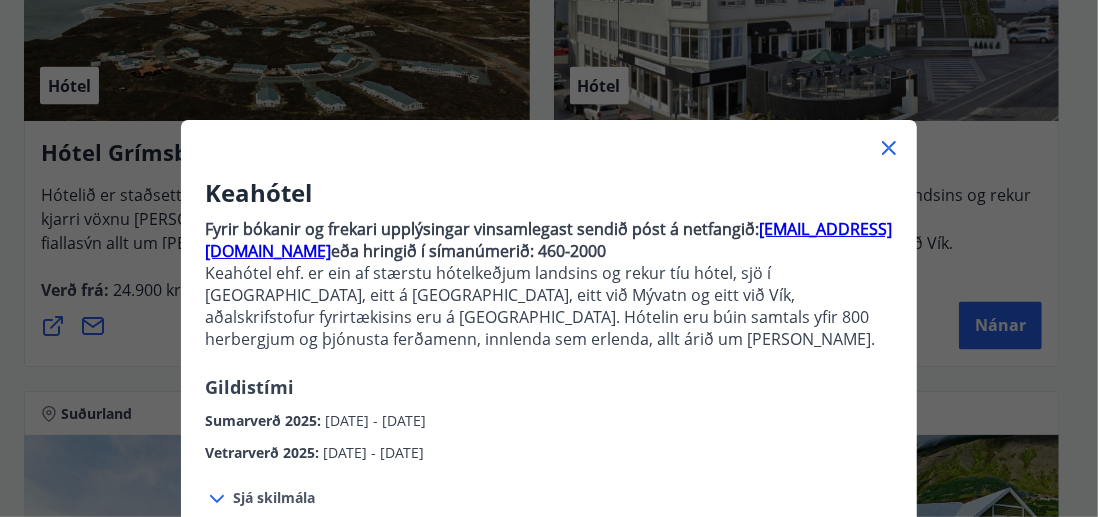 click 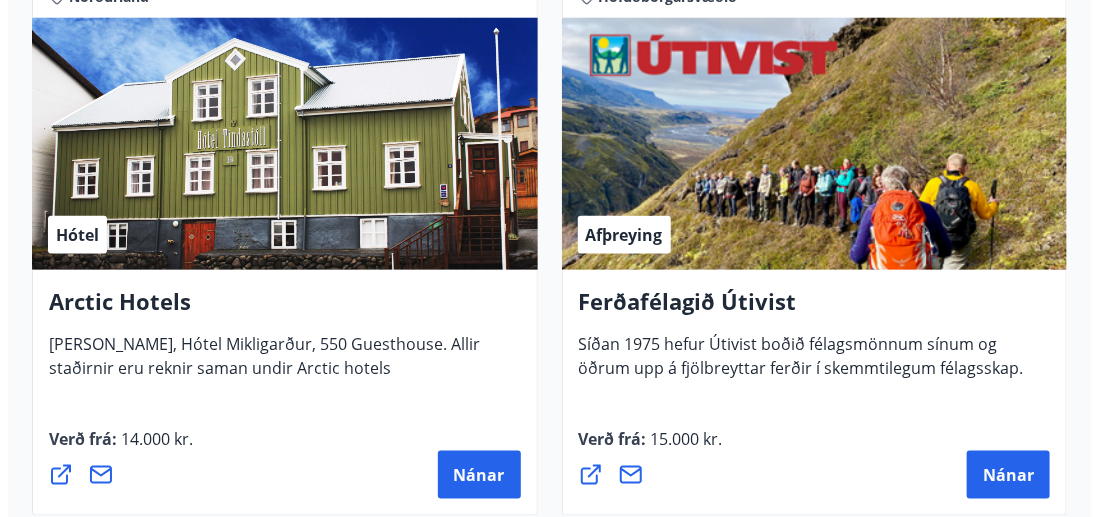 scroll, scrollTop: 3218, scrollLeft: 0, axis: vertical 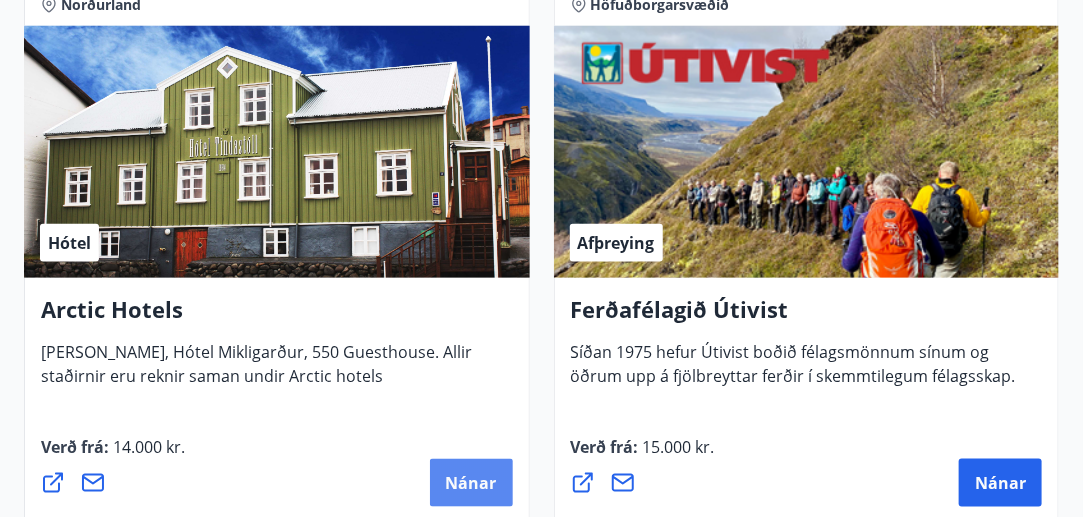 click on "Nánar" at bounding box center (471, 483) 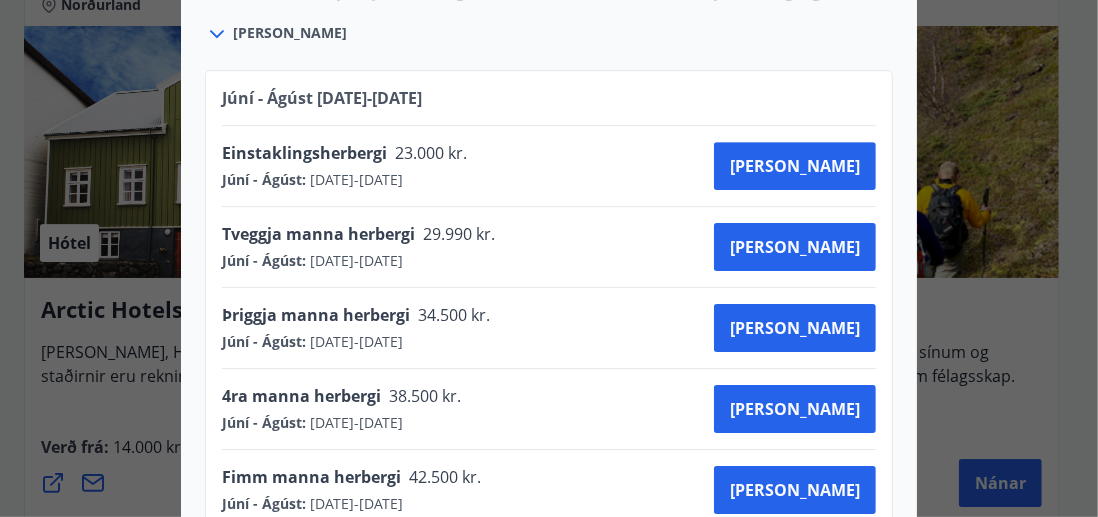 scroll, scrollTop: 3210, scrollLeft: 0, axis: vertical 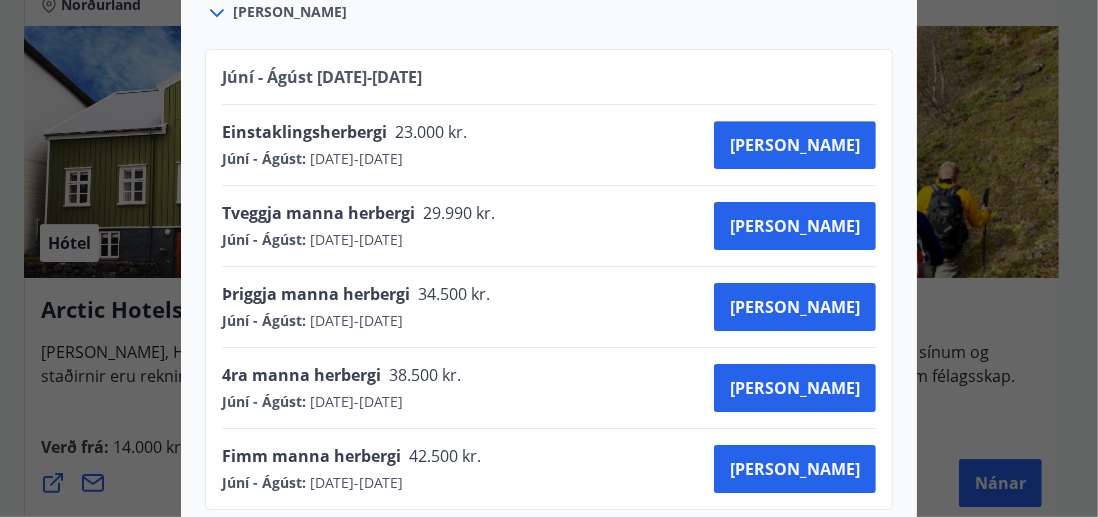 click on "Arctic Hotels Sendu skilaboð til að panta herbergi [EMAIL_ADDRESS][DOMAIN_NAME]
Gistináttaskattur 800kr per [PERSON_NAME]. er innifalinn í okkar verðum
Njótið rómantískrar dvalar á einu elsta hóteli landsins, Hótel [GEOGRAPHIC_DATA] (hótel síðan 1884), þar sem andi liðinna tíma svífur yfir vötnunum. Hótelið var tekið til gagngerar endurgerðar árið 2000 og eru þar nú 10 herbergi með baði í gömlum og rómatískum stíl og 10 í nútímastíl en allt með nútíma þægindum; sjónvarpi, interneti og síma. Í hótelgarðinum [PERSON_NAME] þar sem hótelgestir geta átt notalega stund í kvöldkyrrðinni.
Hótelið er vel staðsett rétt við aðalgötuna í gamla bænum á [GEOGRAPHIC_DATA]. Í næsta nágrenni við hótelið er margt að finna s.s 3 veitingastaði, bakarí, sögu- og fuglaskoðunar ferðir út í Drangey, gólfvöll [PERSON_NAME] gönguleiðir.
Gildistími Júní - Ágúst : [DATE] - [DATE] Sjá skilmála
Afbóka skal innan 48 tíma
550 Guesthouse" at bounding box center (549, 258) 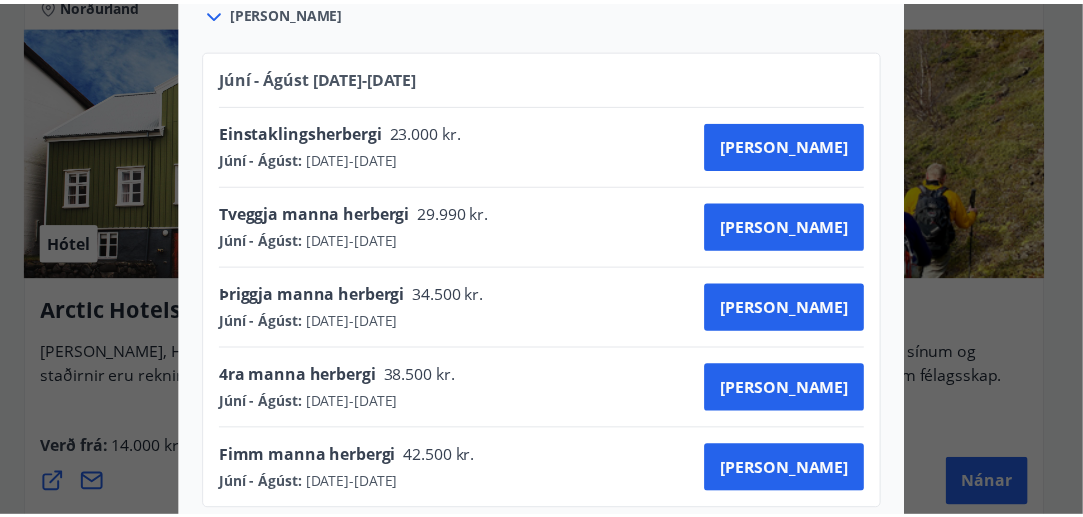 scroll, scrollTop: 0, scrollLeft: 0, axis: both 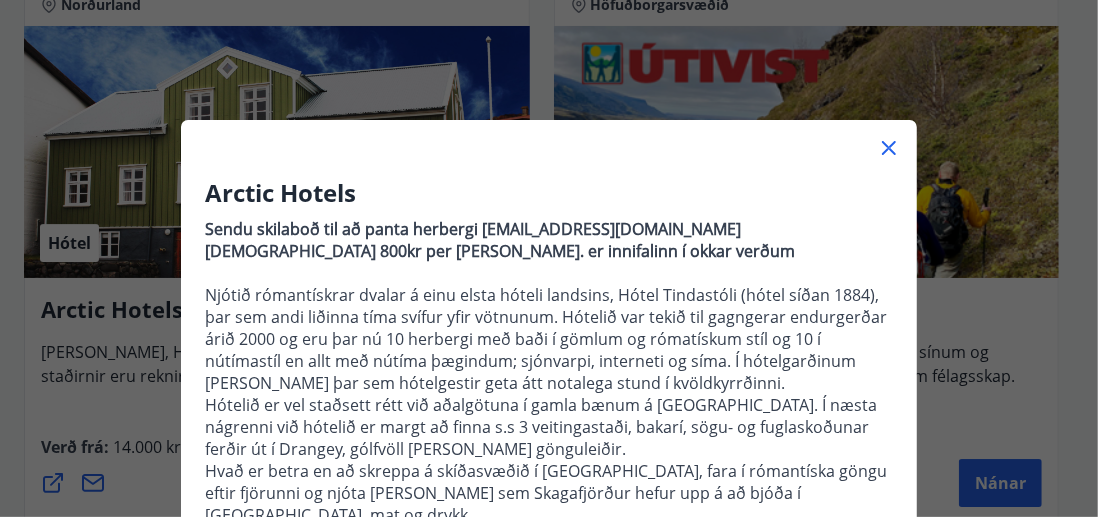 click 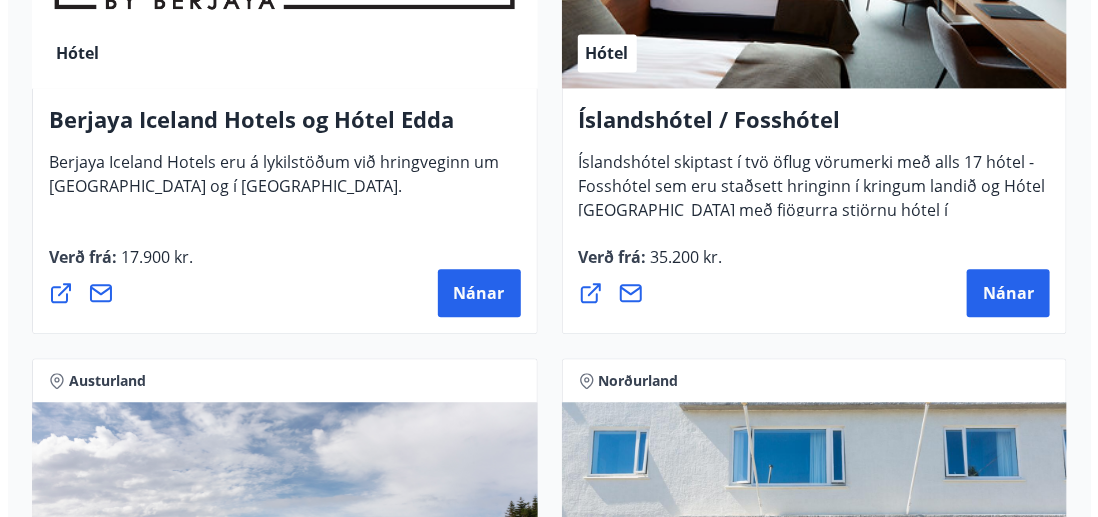 scroll, scrollTop: 3980, scrollLeft: 0, axis: vertical 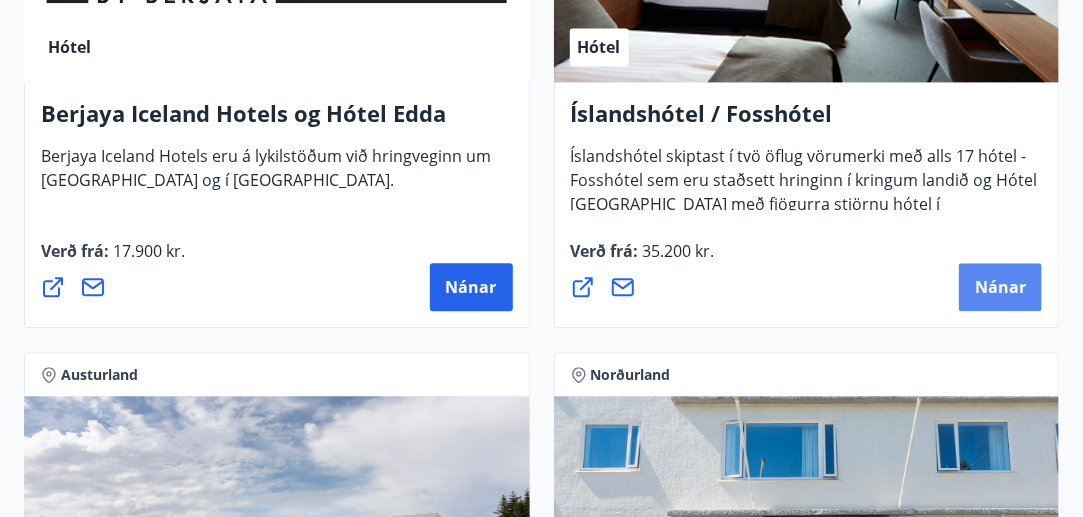 click on "Nánar" at bounding box center [1000, 287] 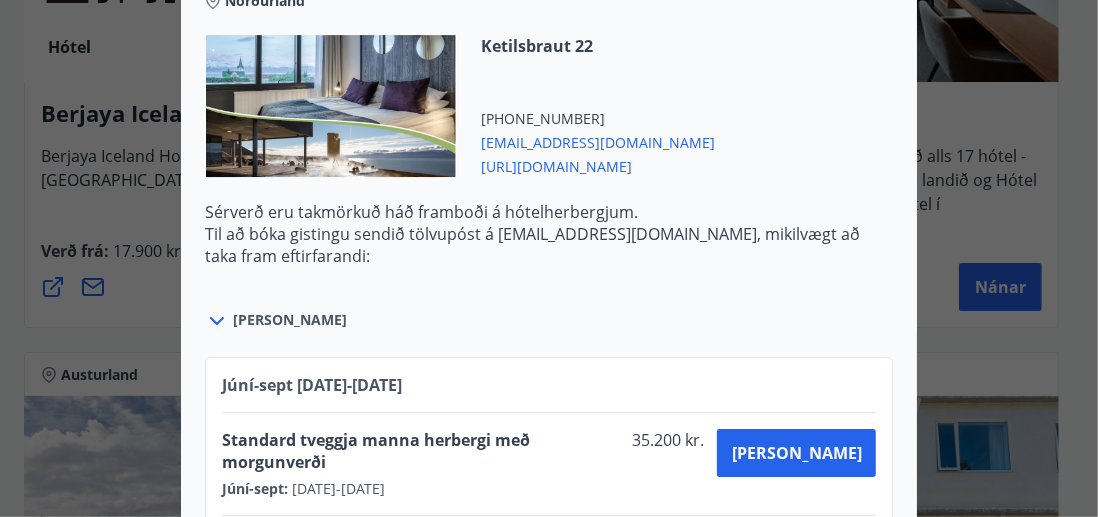 scroll, scrollTop: 3445, scrollLeft: 0, axis: vertical 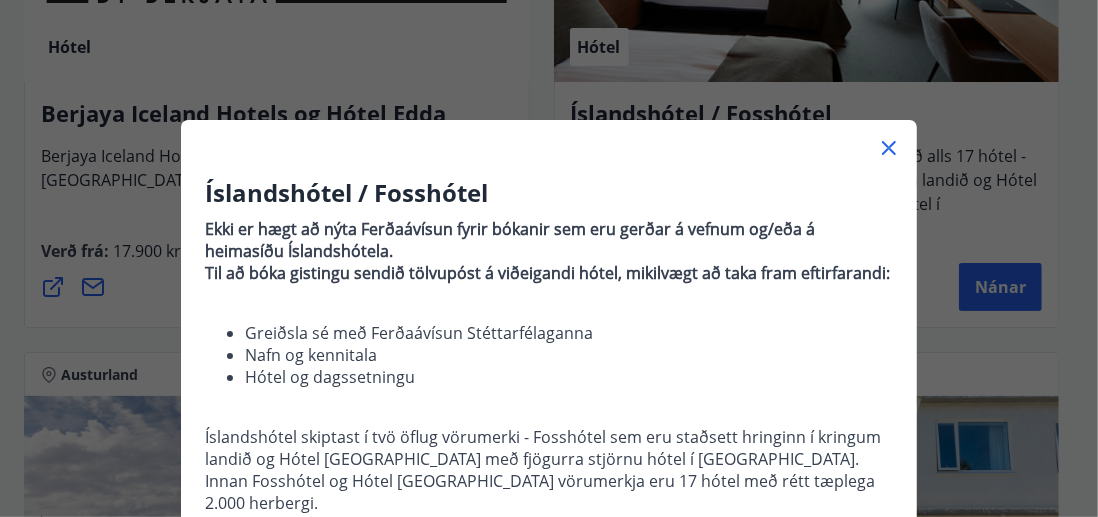click on "Íslandshótel / Fosshótel Ekki er hægt að nýta Ferðaávísun fyrir bókanir sem eru gerðar á vefnum og/eða á heimasíðu Íslandshótela.
Til að bóka gistingu sendið tölvupóst á viðeigandi hótel, mikilvægt að taka fram eftirfarandi:
Greiðsla sé með Ferðaávísun Stéttarfélaganna
Nafn og kennitala
Hótel og dagssetningu
Íslandshótel skiptast í tvö öflug vörumerki - Fosshótel sem eru staðsett hringinn í kringum landið og Hótel [GEOGRAPHIC_DATA] með fjögurra stjörnu hótel í [GEOGRAPHIC_DATA]. Innan Fosshótel og Hótel [GEOGRAPHIC_DATA] vörumerkja eru 17 hótel með rétt tæplega 2.000 herbergi.
Gildistími Júní-sept : [DATE] - [DATE] Sjá skilmála Sérverð [PERSON_NAME] fyrir standard herbergi með morgunverði, hótelin áskilja sér rétt til að bjóða hærra gjald fyrir aðrar herbergjatýpur.
Sérverð [PERSON_NAME] ekki á sérstökum álagstímum til dæmis á áramótum.
Sérverð eru takmörkuð háð framboði á hótelherbergjum.
Fosshótel Reykholt" at bounding box center (549, 258) 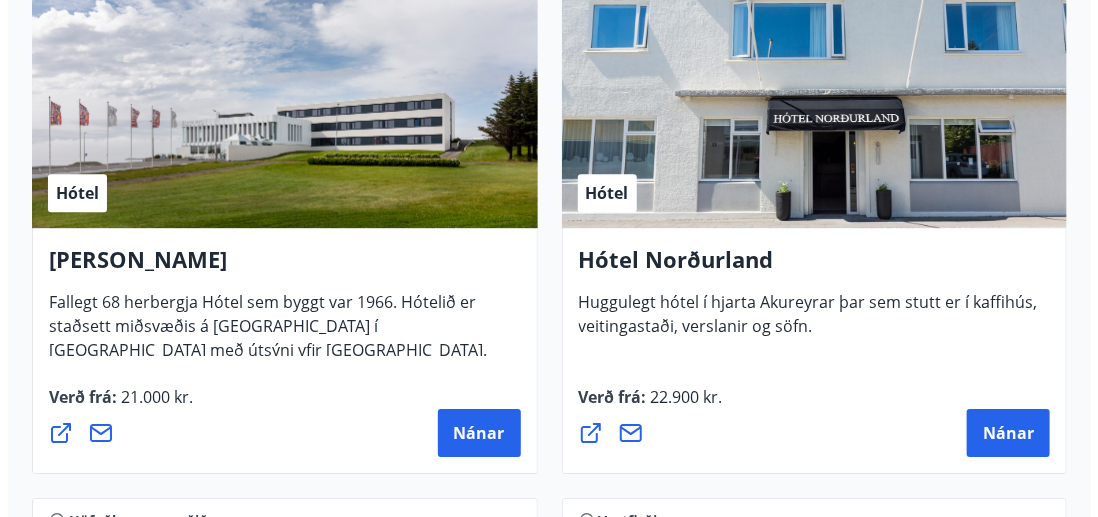 scroll, scrollTop: 4424, scrollLeft: 0, axis: vertical 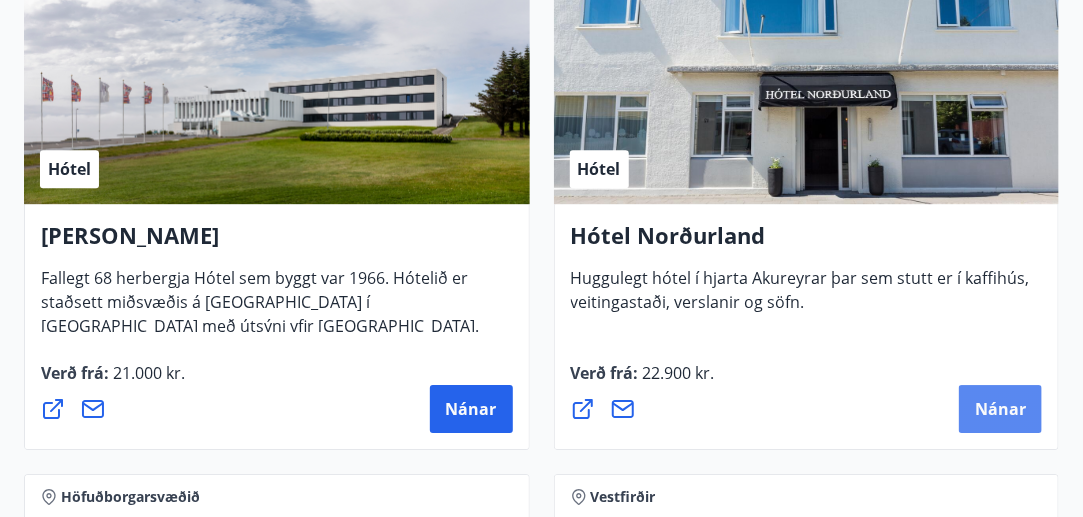 click on "Nánar" at bounding box center [1000, 409] 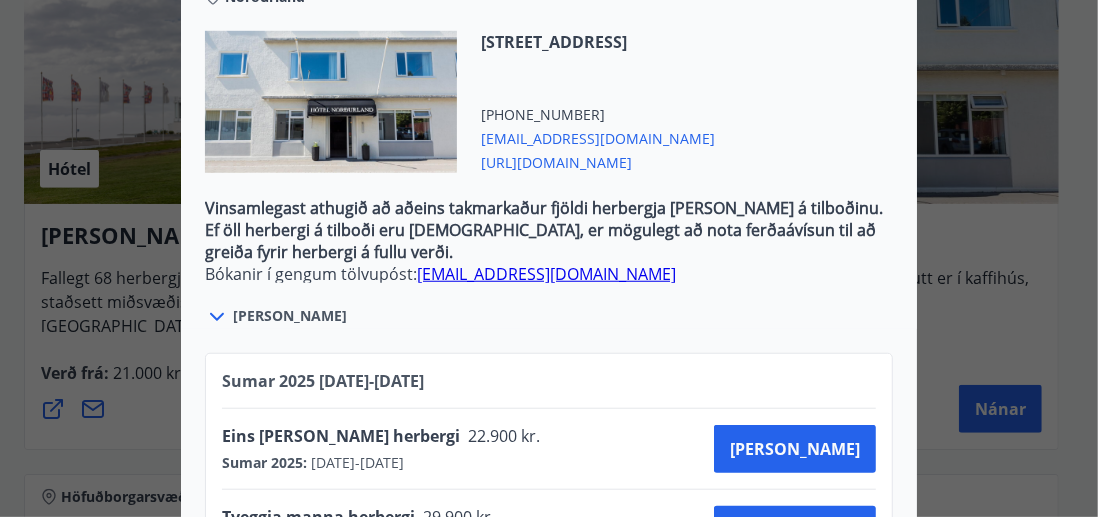 scroll, scrollTop: 701, scrollLeft: 0, axis: vertical 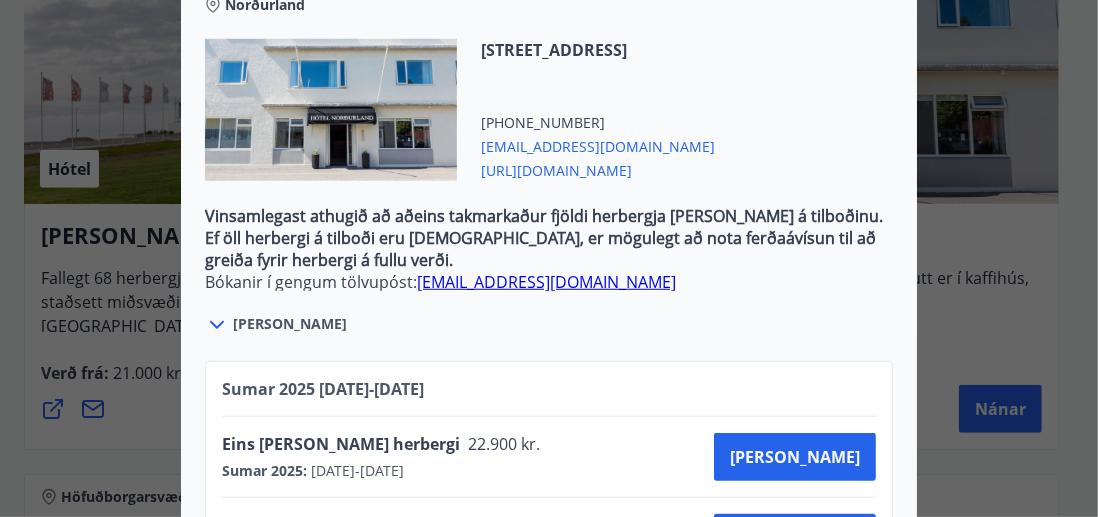 drag, startPoint x: 614, startPoint y: 146, endPoint x: 567, endPoint y: 146, distance: 47 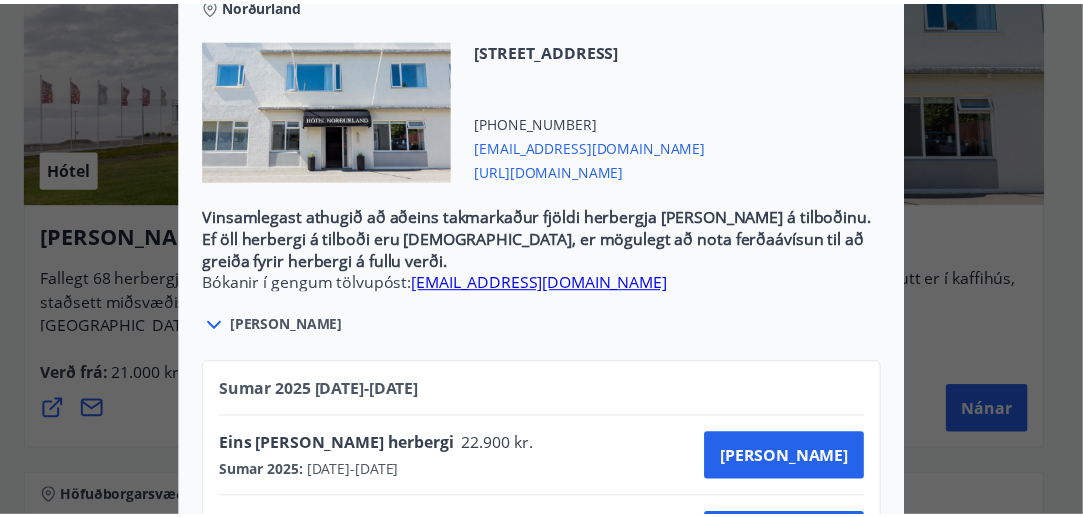 scroll, scrollTop: 0, scrollLeft: 0, axis: both 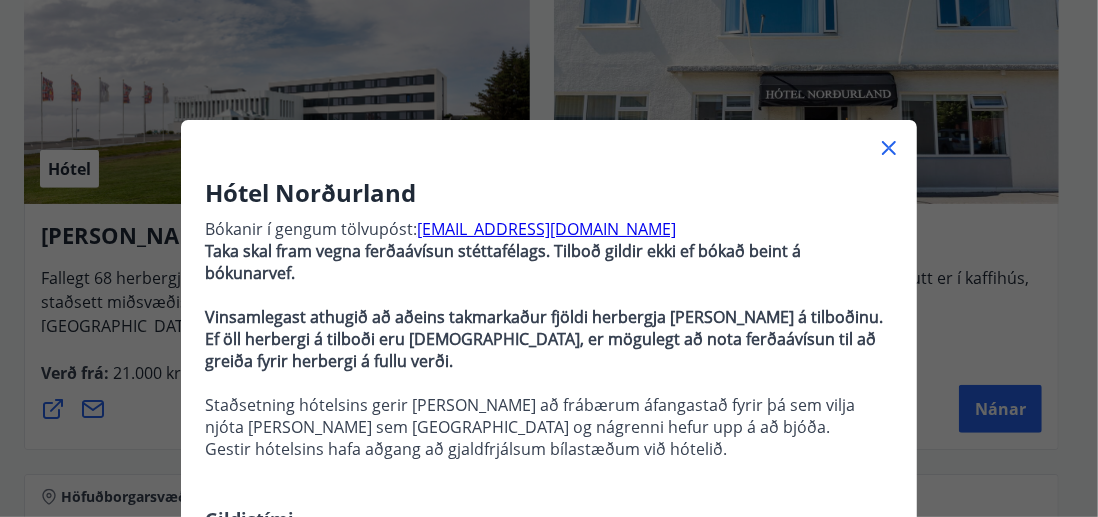 click 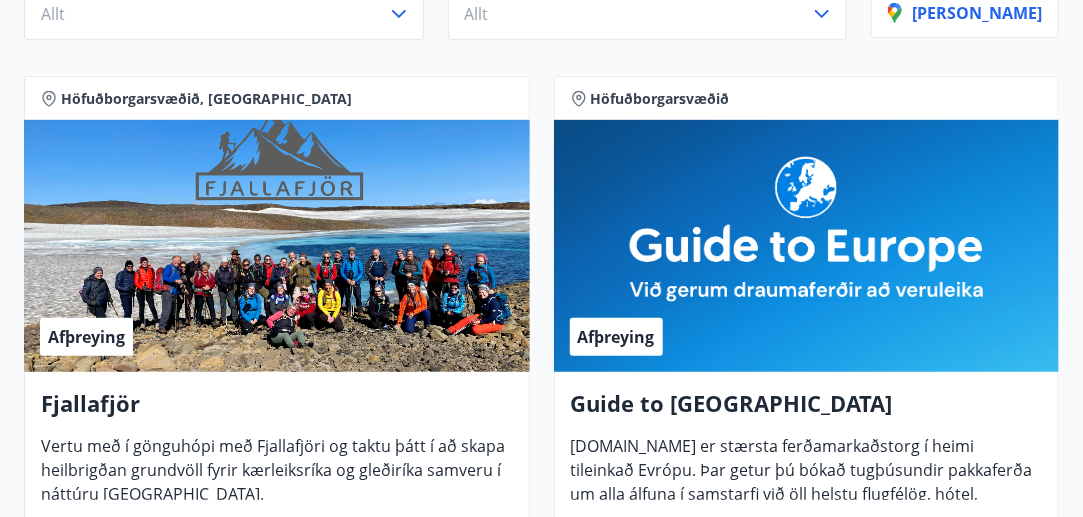 scroll, scrollTop: 0, scrollLeft: 0, axis: both 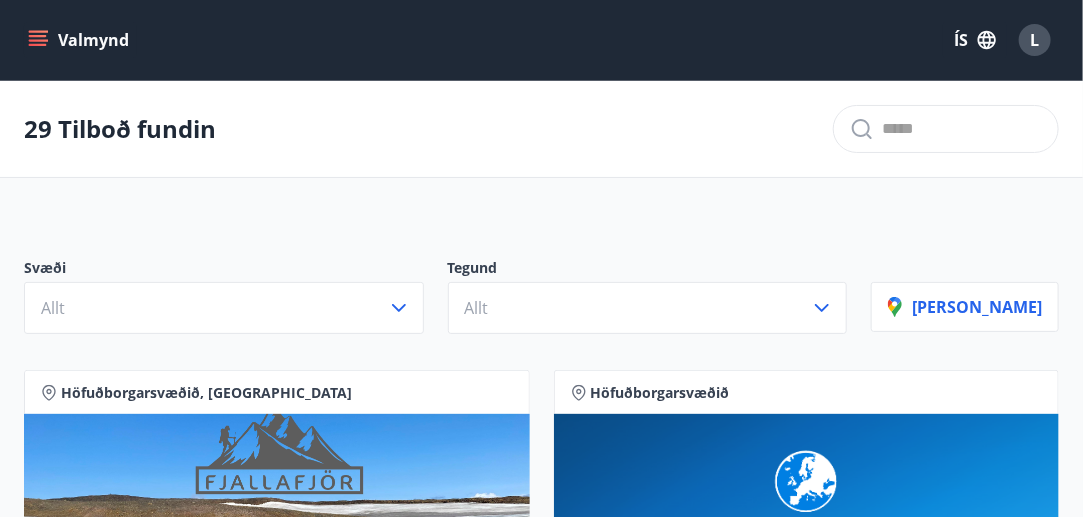 click 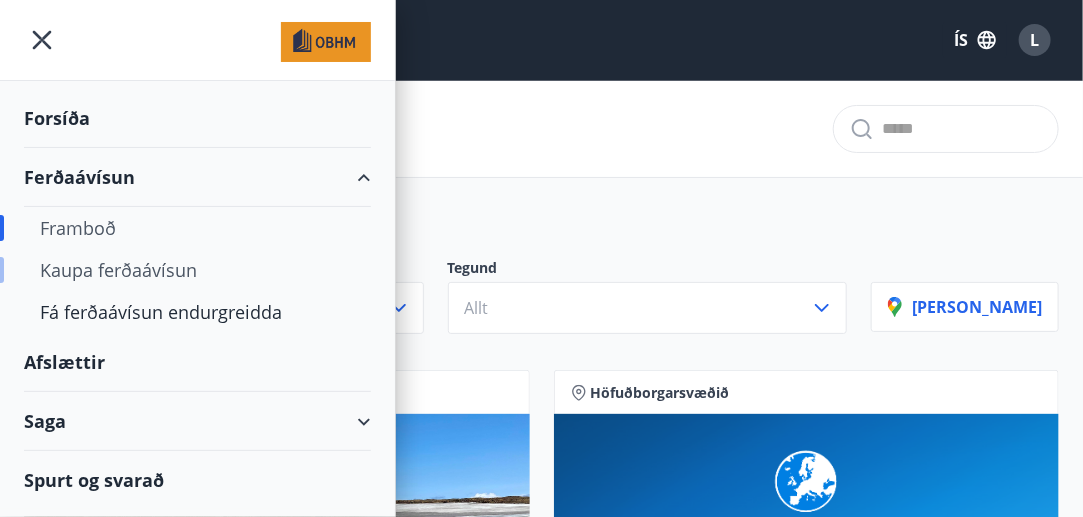 click on "Kaupa ferðaávísun" at bounding box center [197, 270] 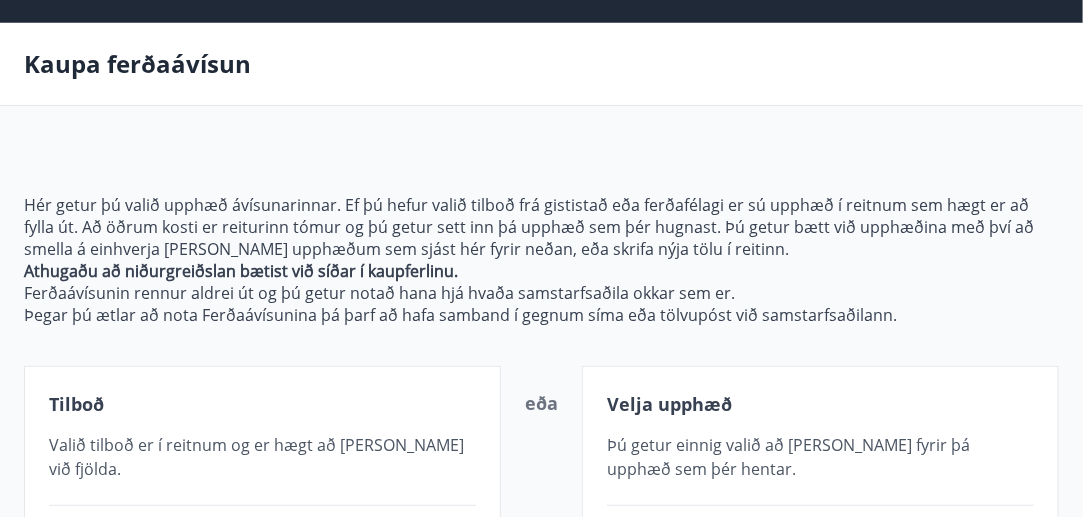 scroll, scrollTop: 0, scrollLeft: 0, axis: both 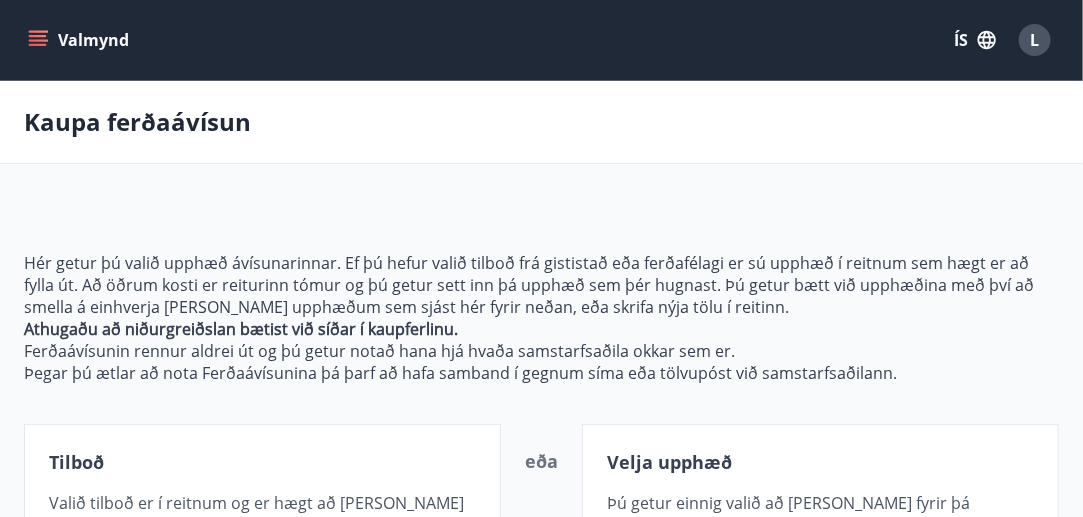 click 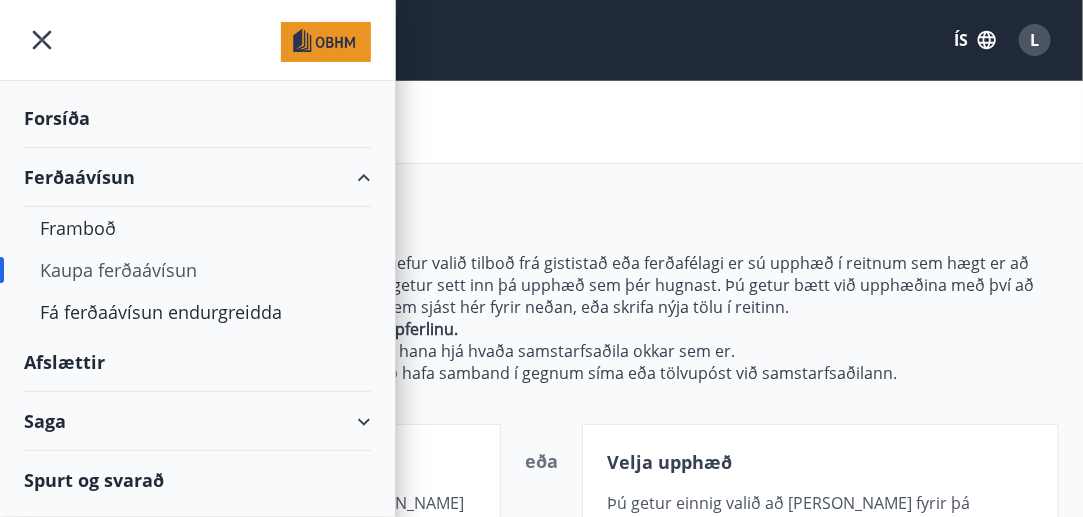 click on "Afslættir" at bounding box center (197, 362) 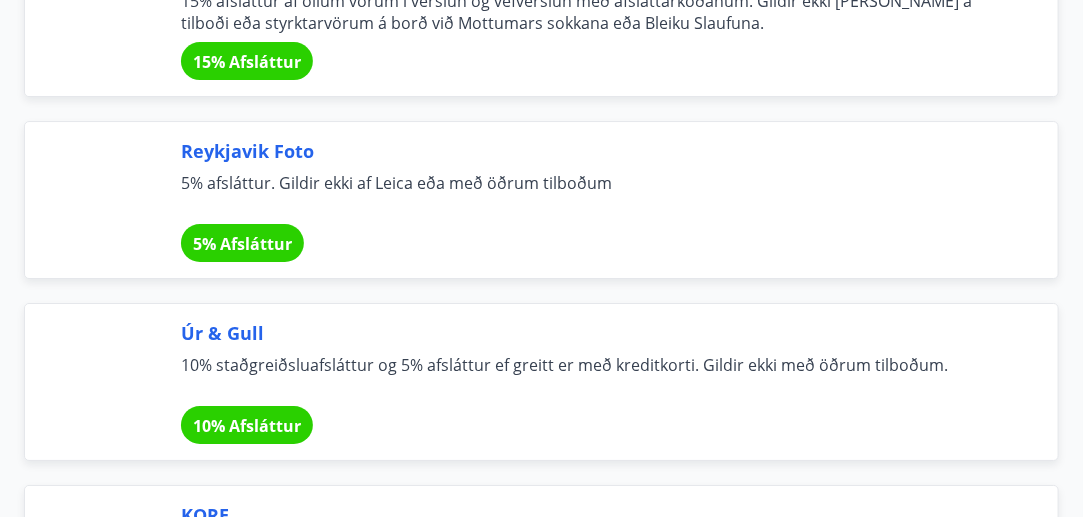 scroll, scrollTop: 2268, scrollLeft: 0, axis: vertical 